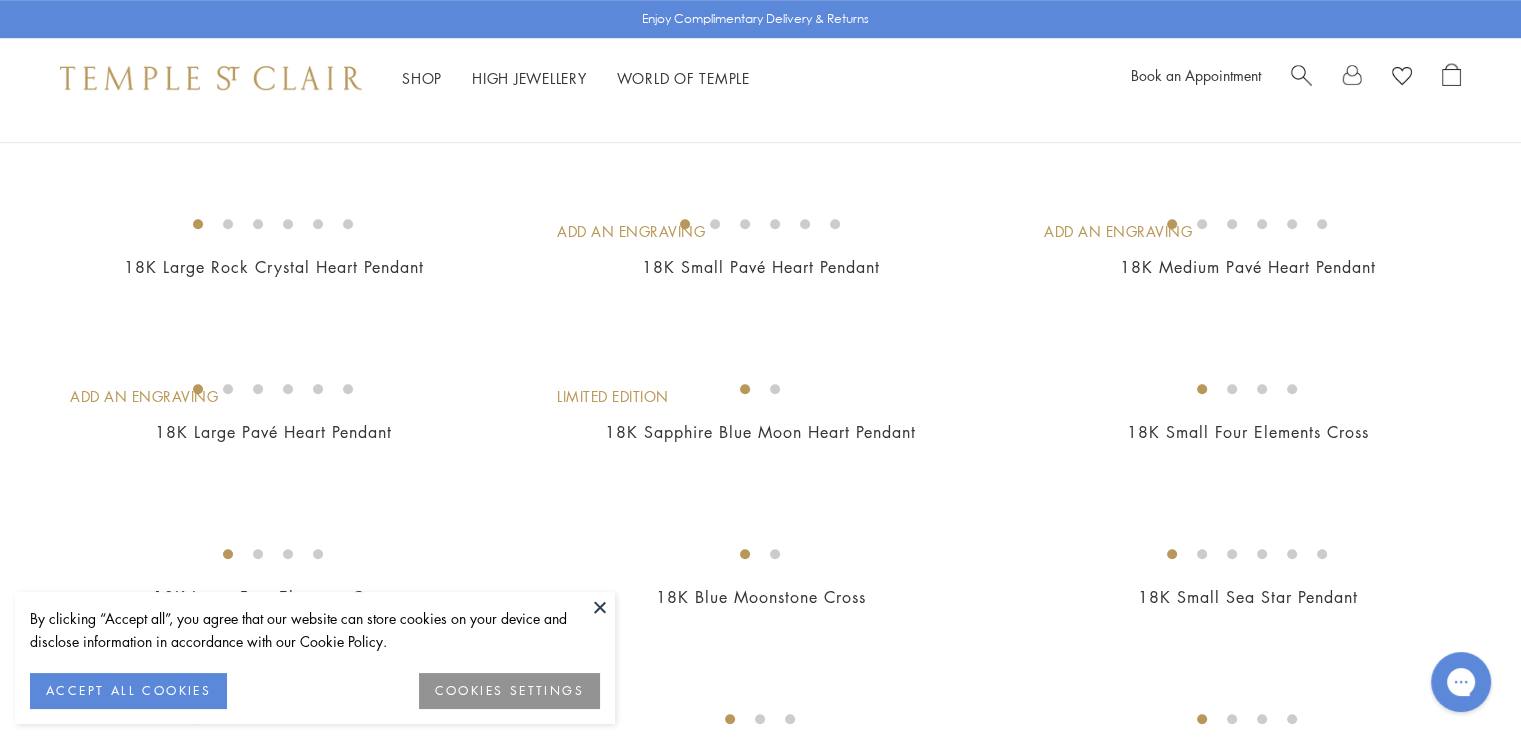 scroll, scrollTop: 0, scrollLeft: 0, axis: both 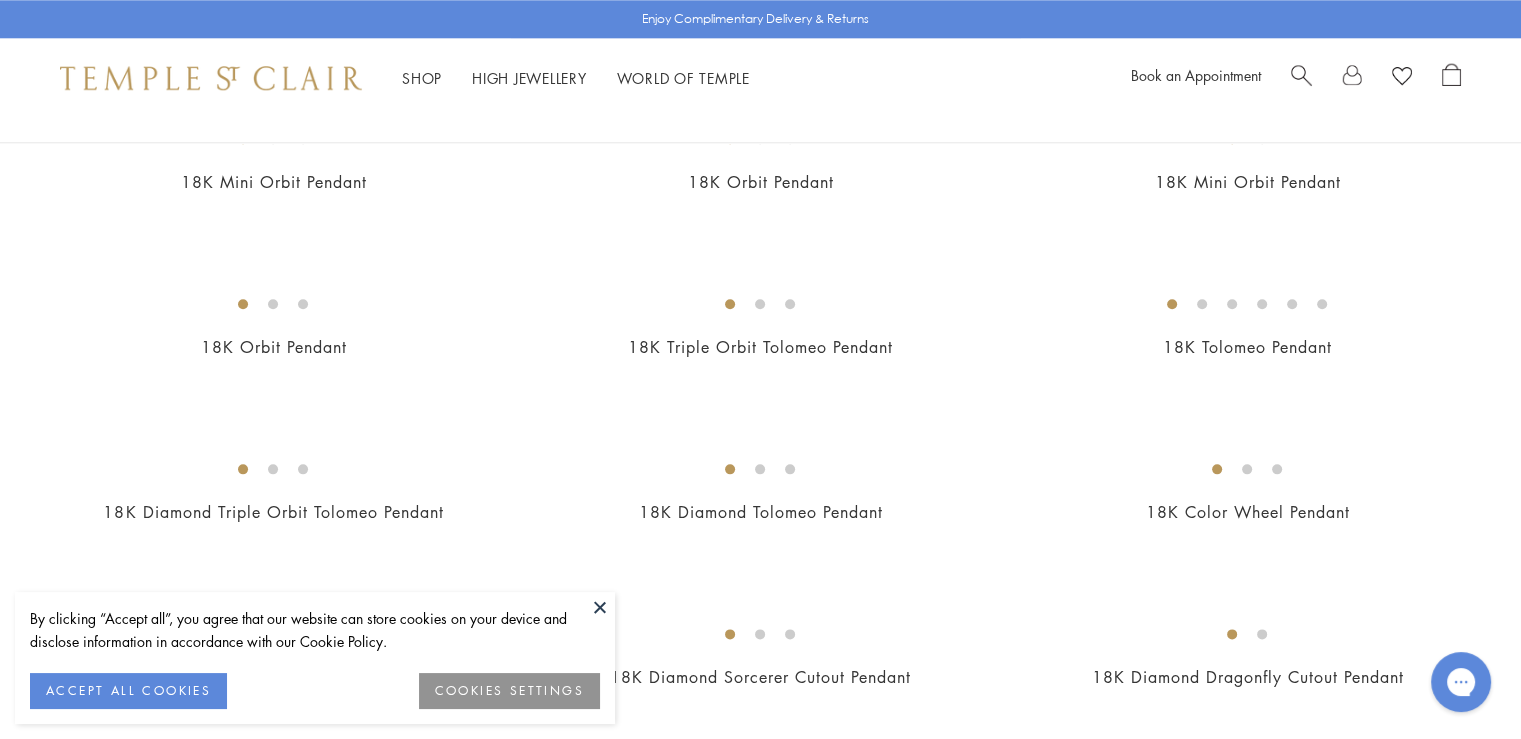 click at bounding box center (600, 607) 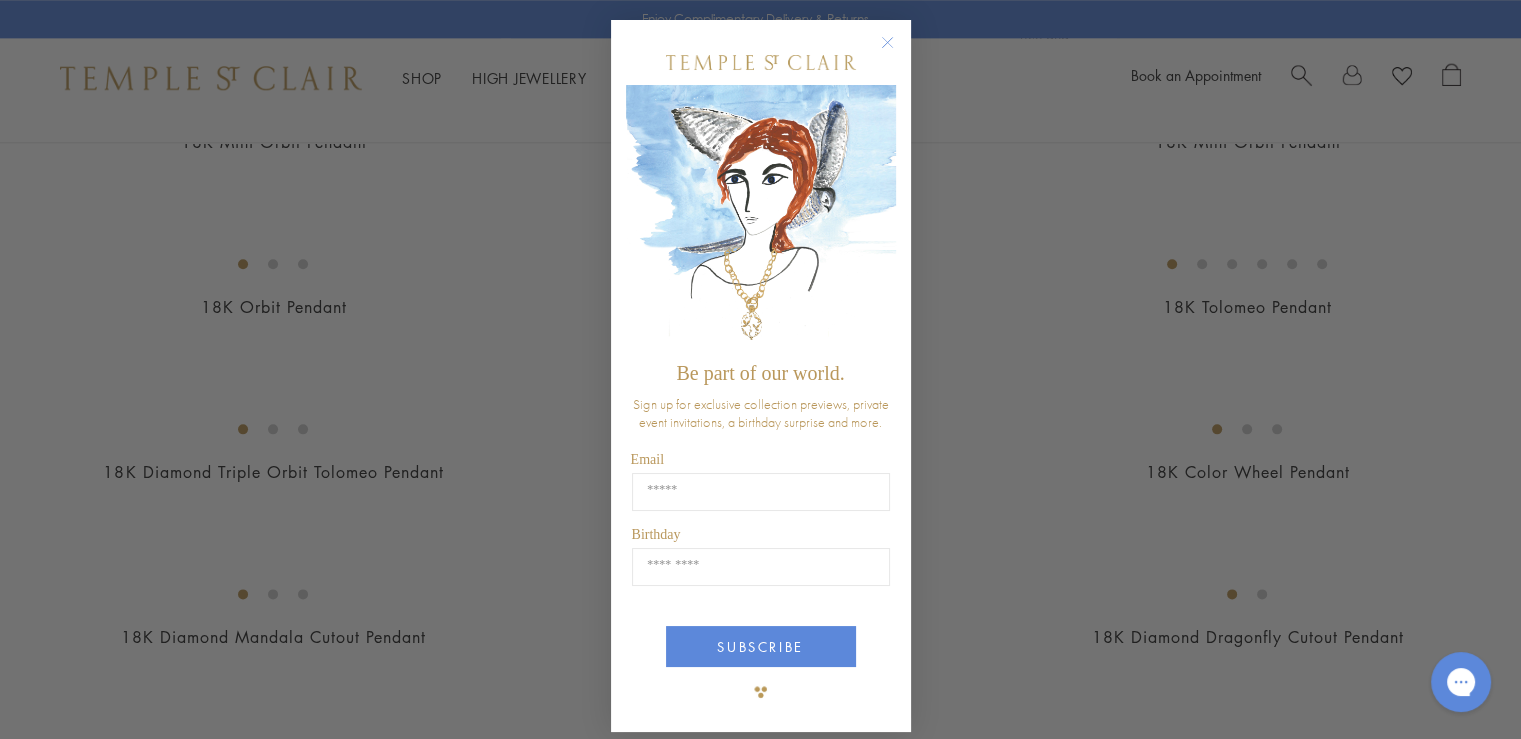 scroll, scrollTop: 2470, scrollLeft: 0, axis: vertical 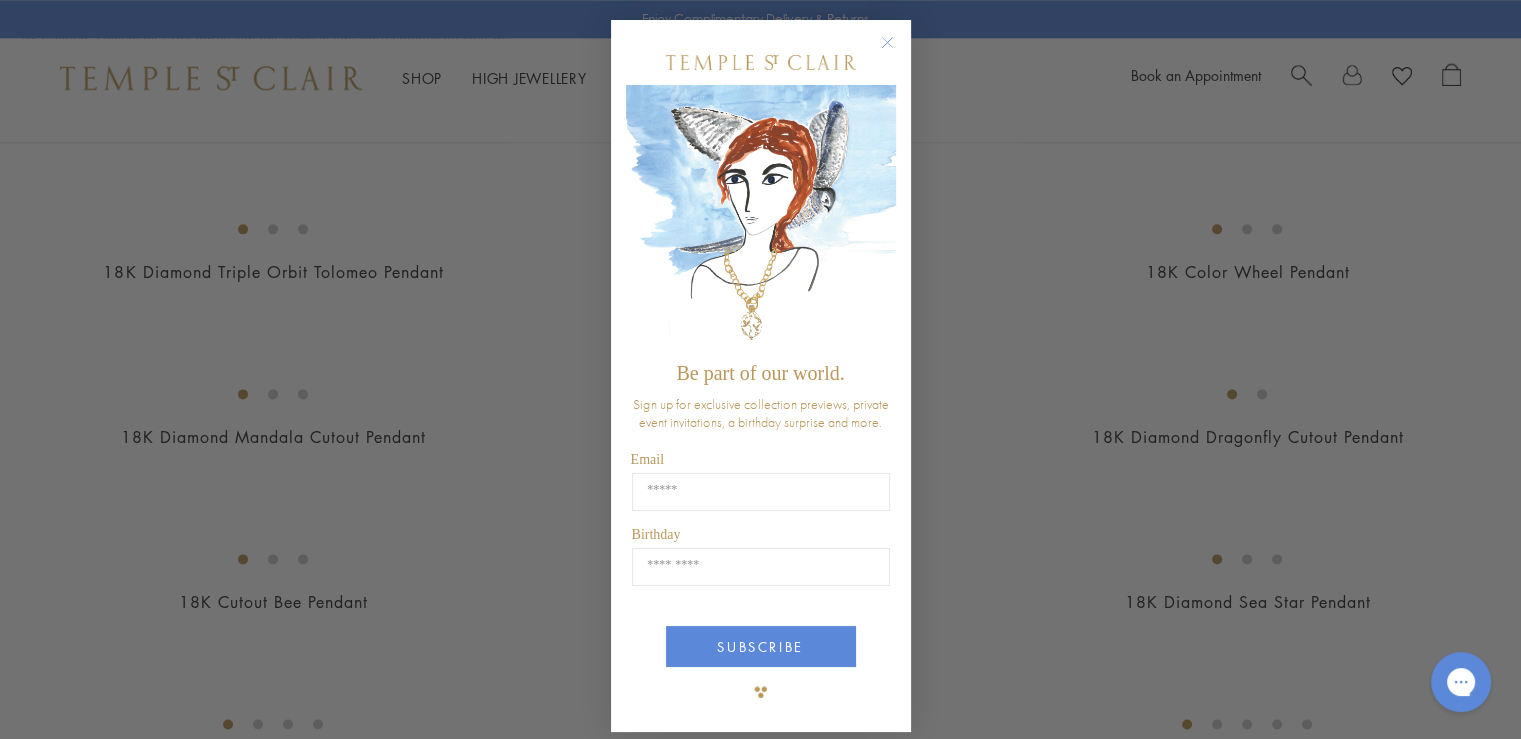 click 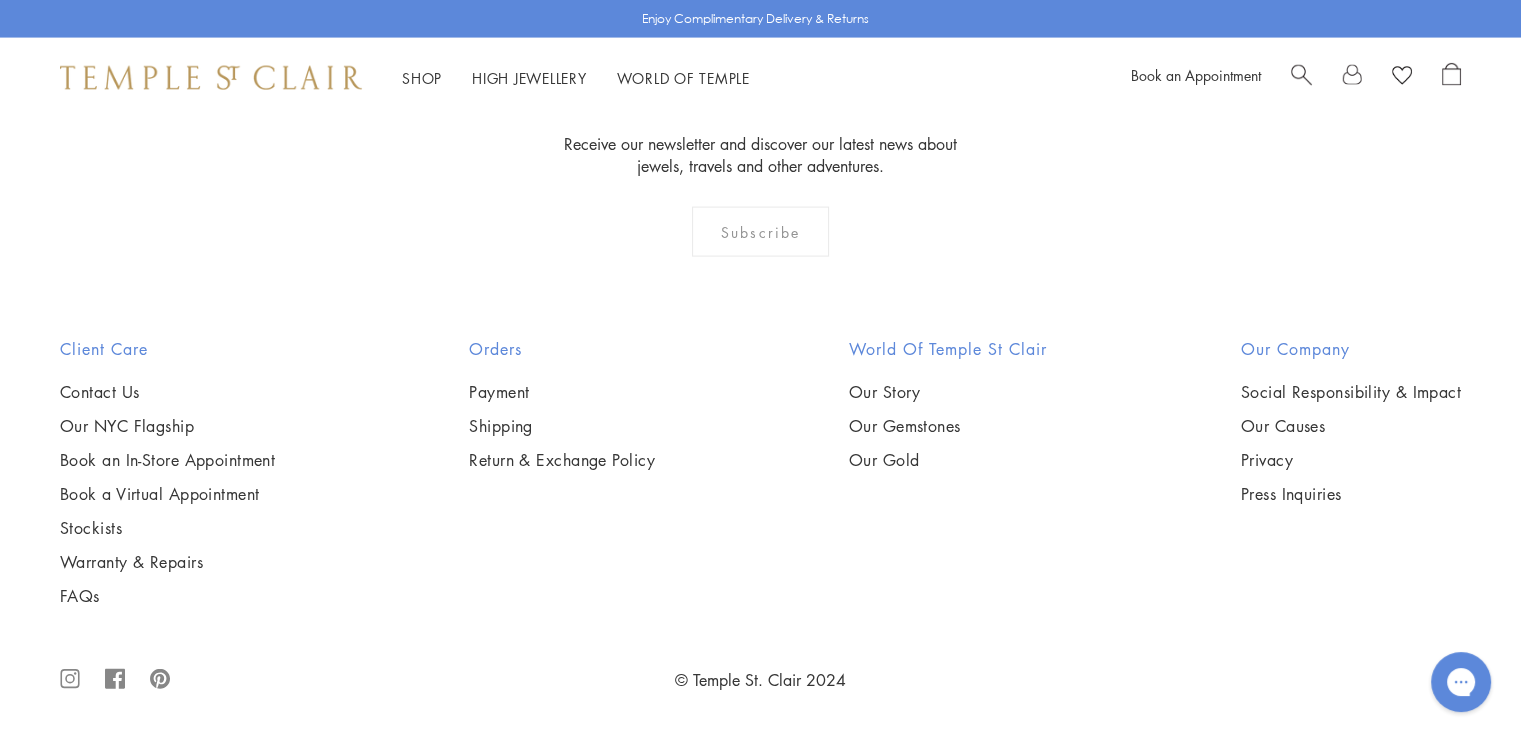 scroll, scrollTop: 13630, scrollLeft: 0, axis: vertical 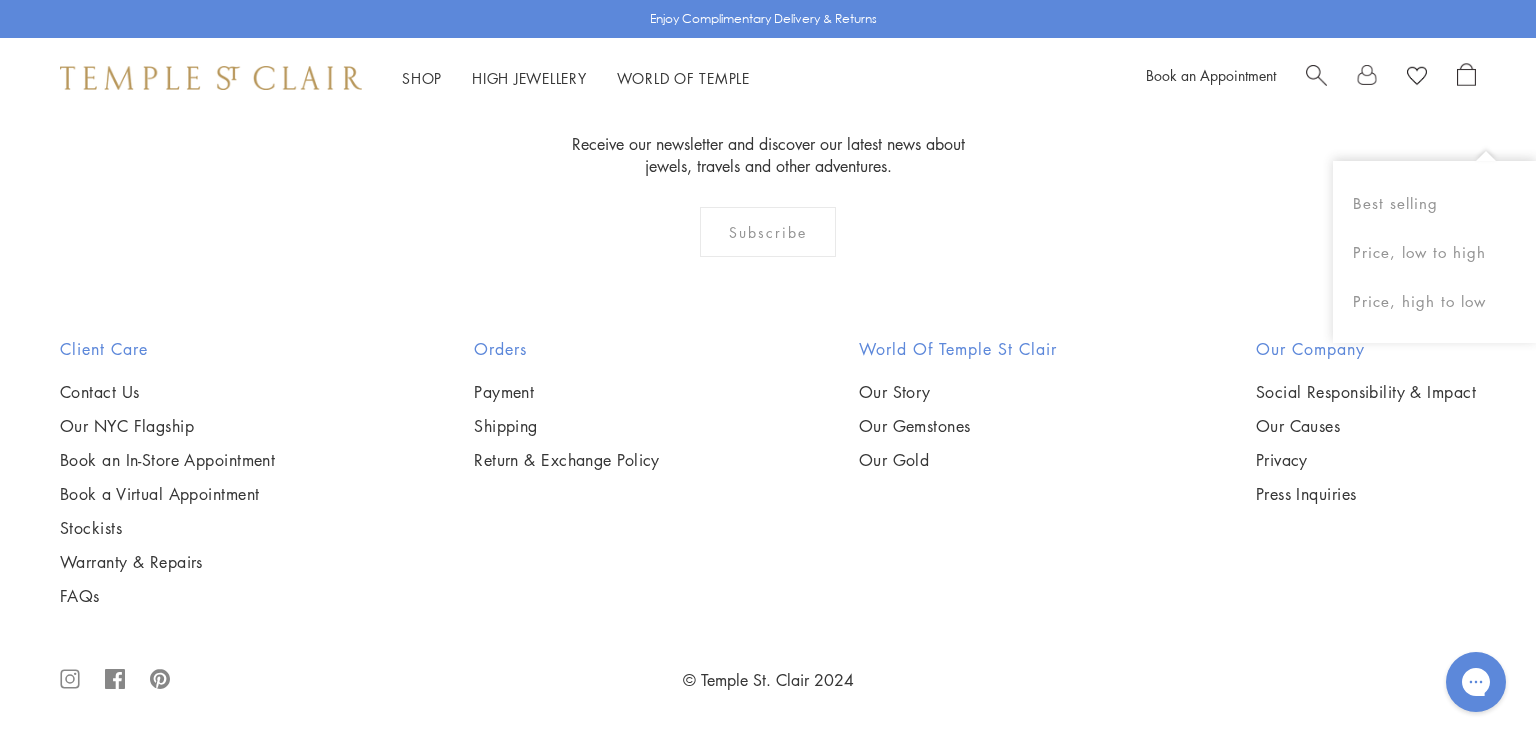 click on "2" at bounding box center (736, -92) 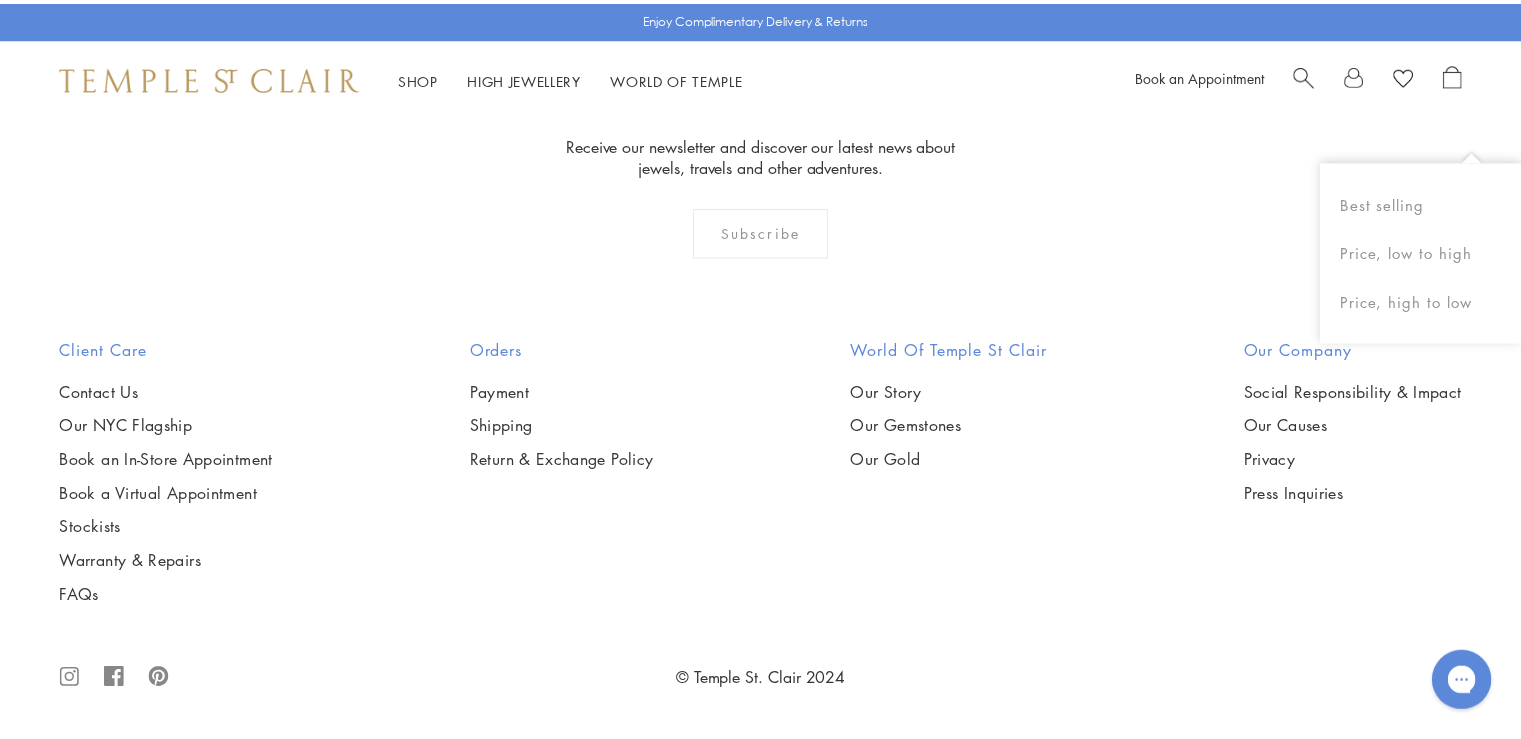 scroll, scrollTop: 13310, scrollLeft: 0, axis: vertical 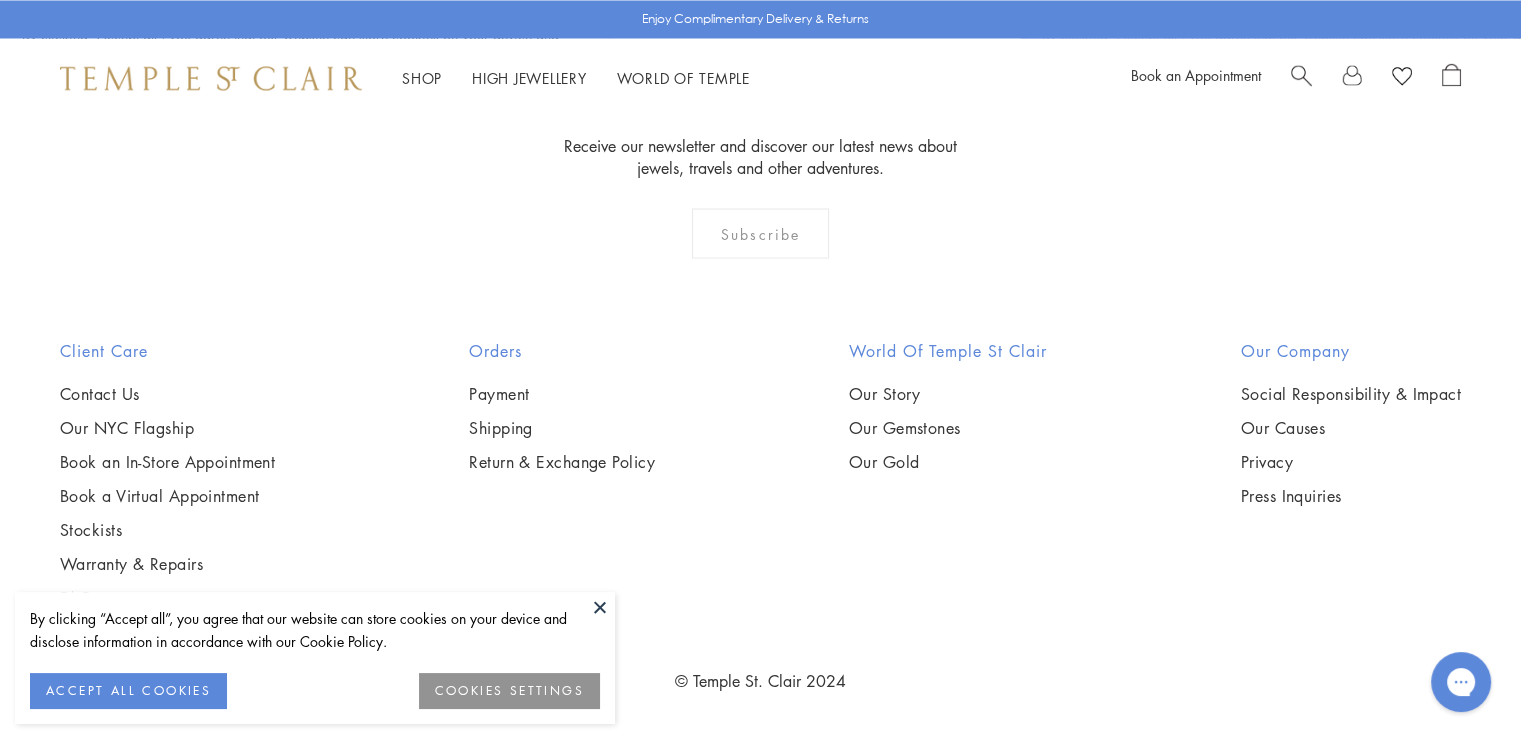 click on "3" at bounding box center (826, -91) 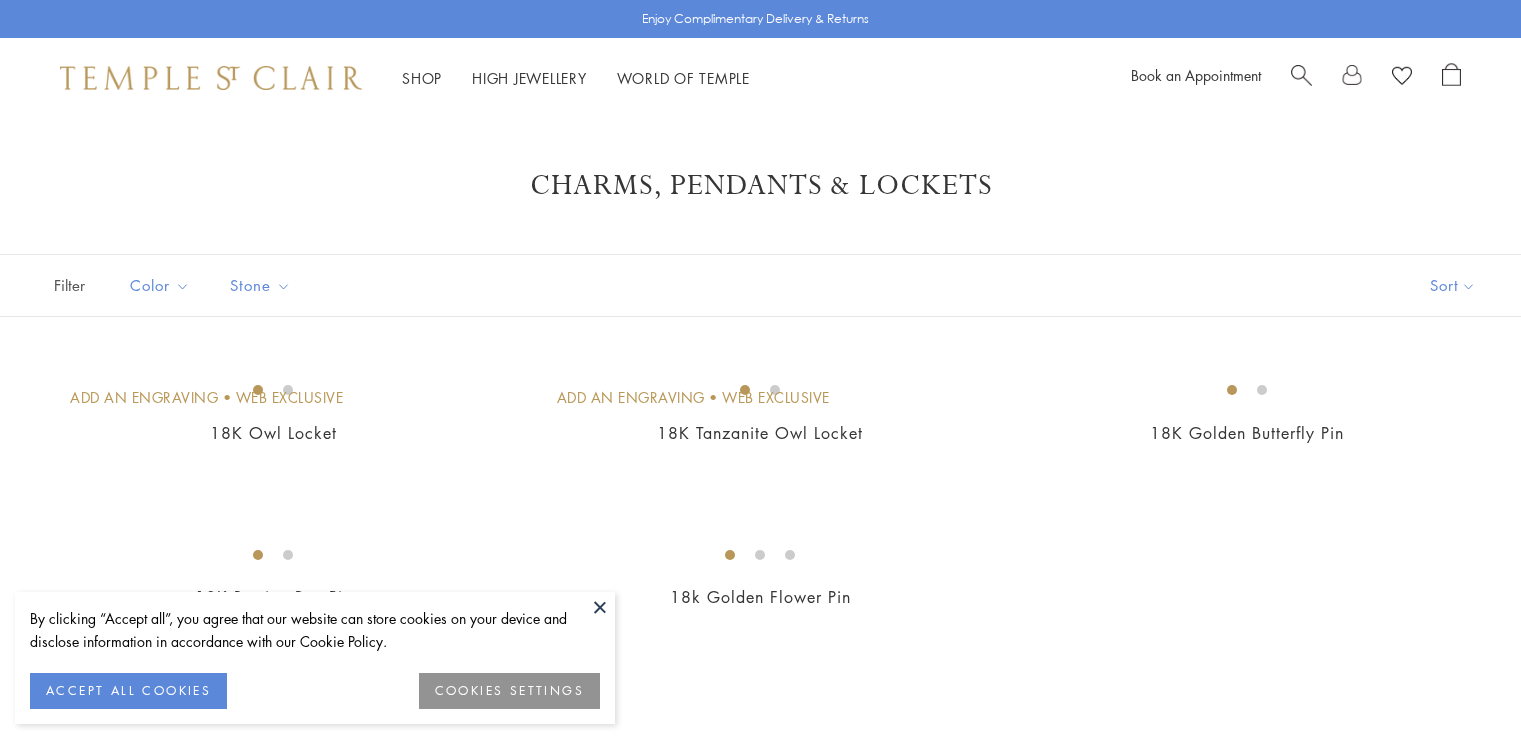 scroll, scrollTop: 0, scrollLeft: 0, axis: both 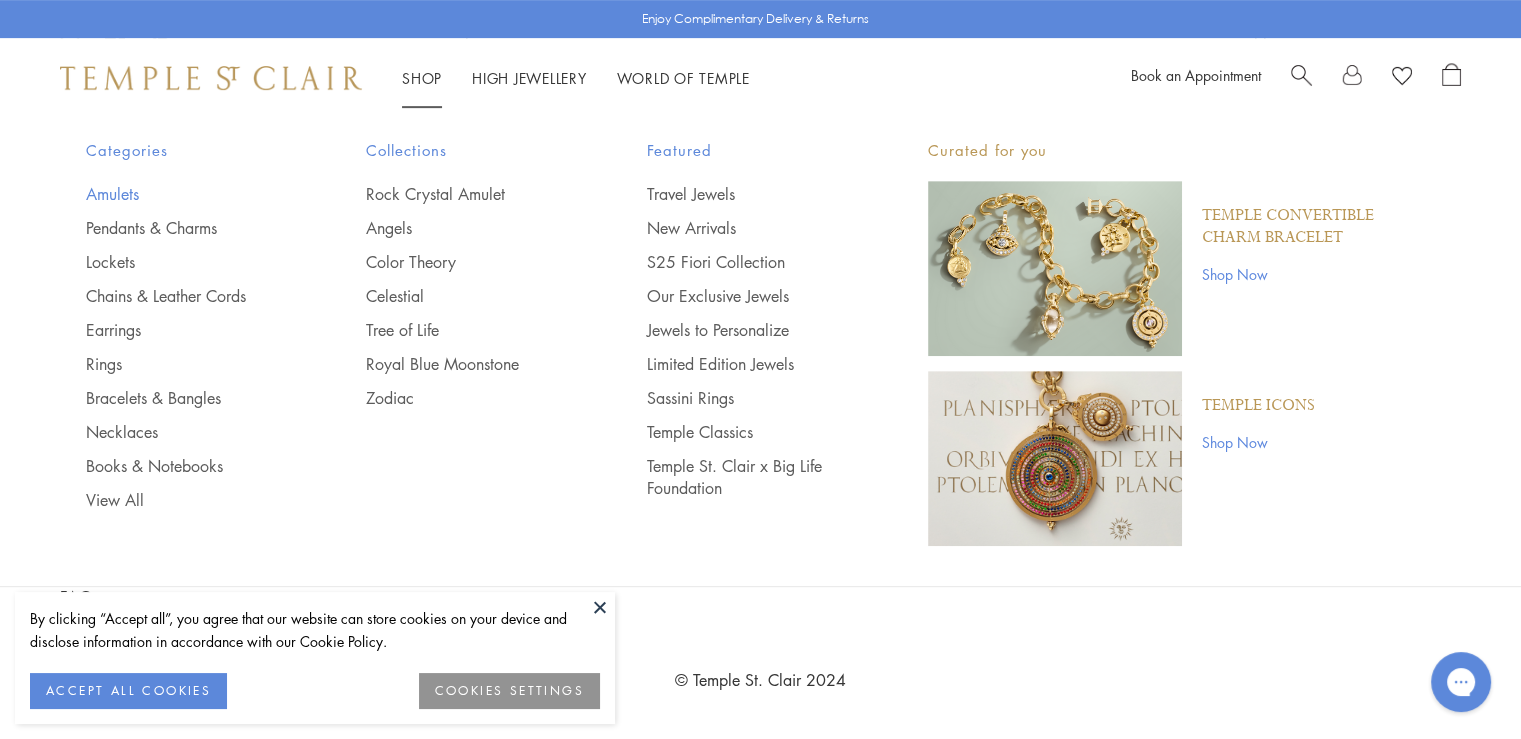 click on "Amulets" at bounding box center (186, 194) 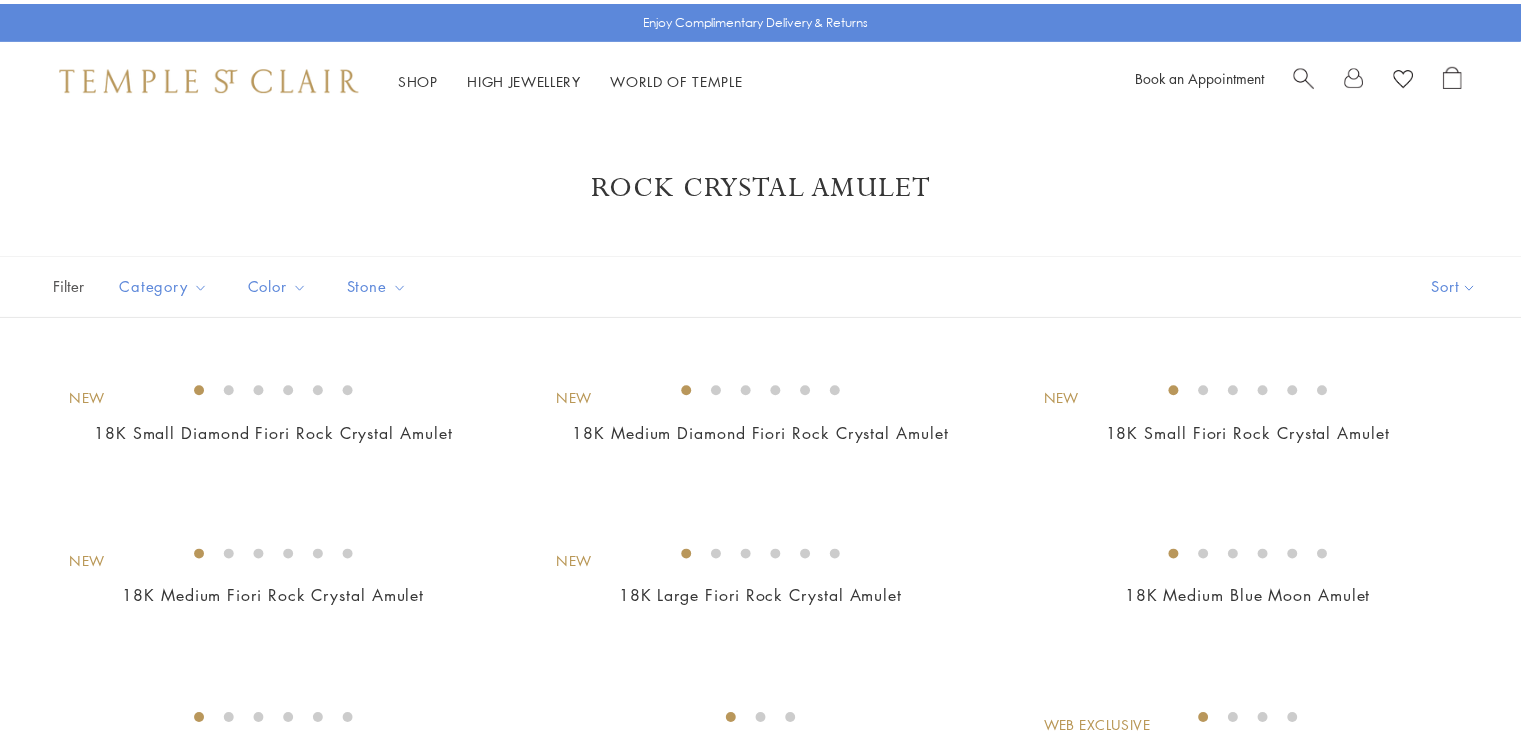 scroll, scrollTop: 0, scrollLeft: 0, axis: both 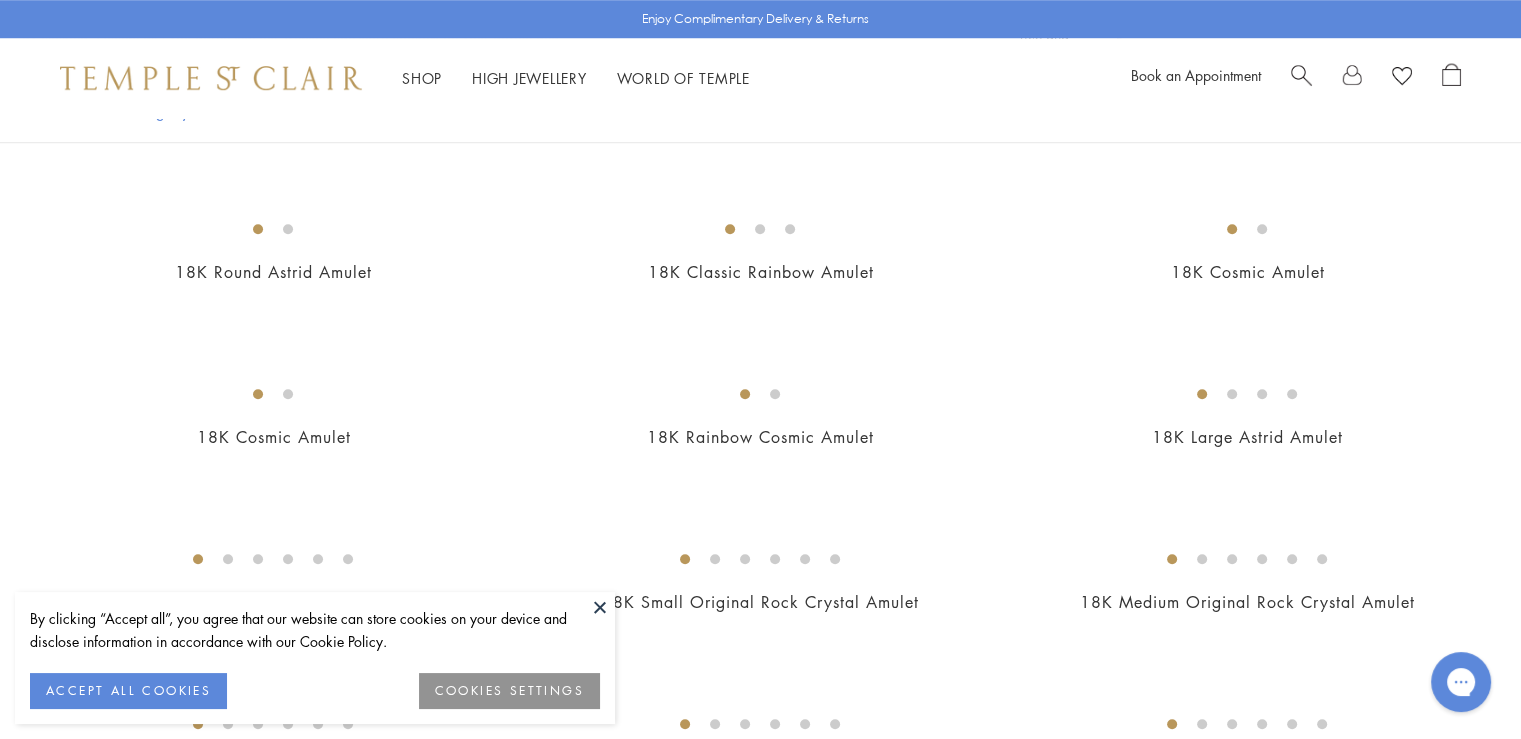 click at bounding box center (0, 0) 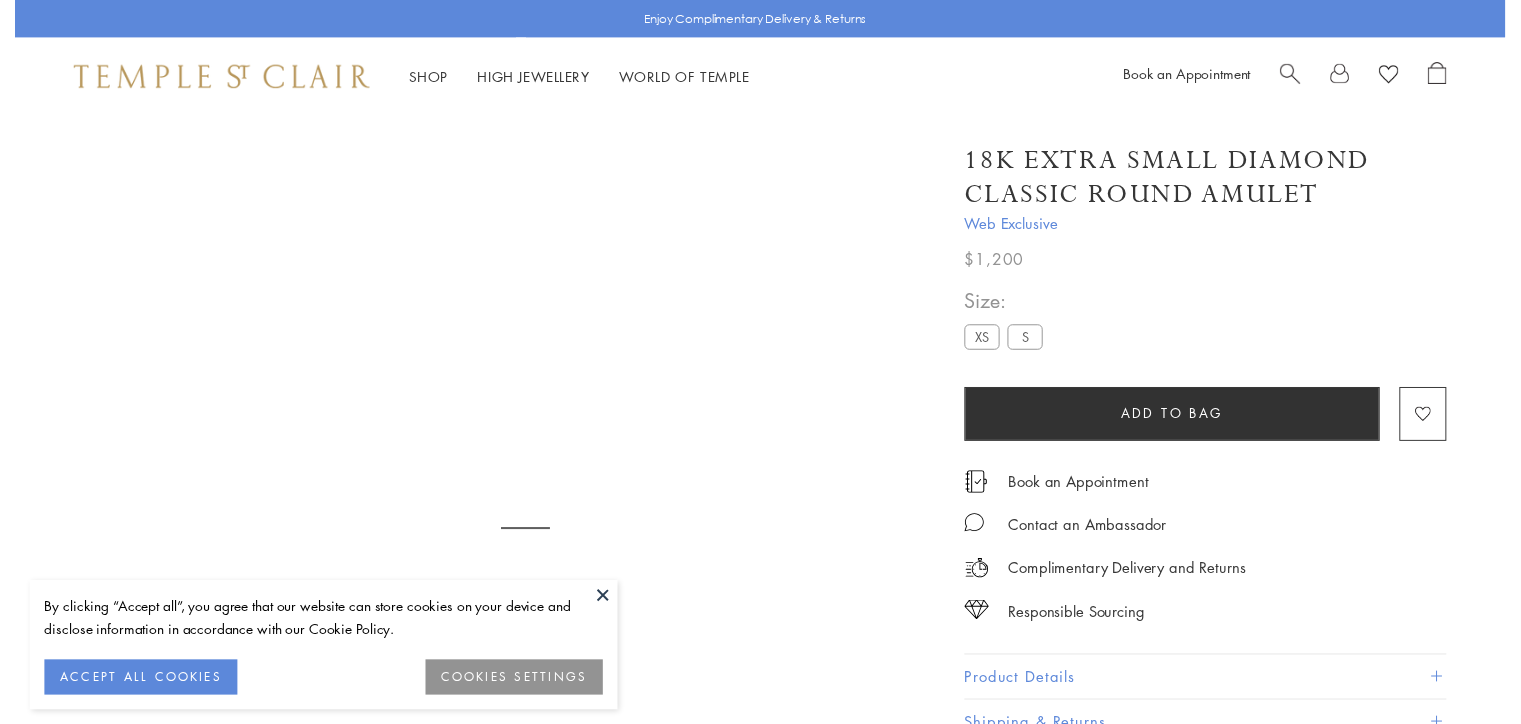 scroll, scrollTop: 0, scrollLeft: 0, axis: both 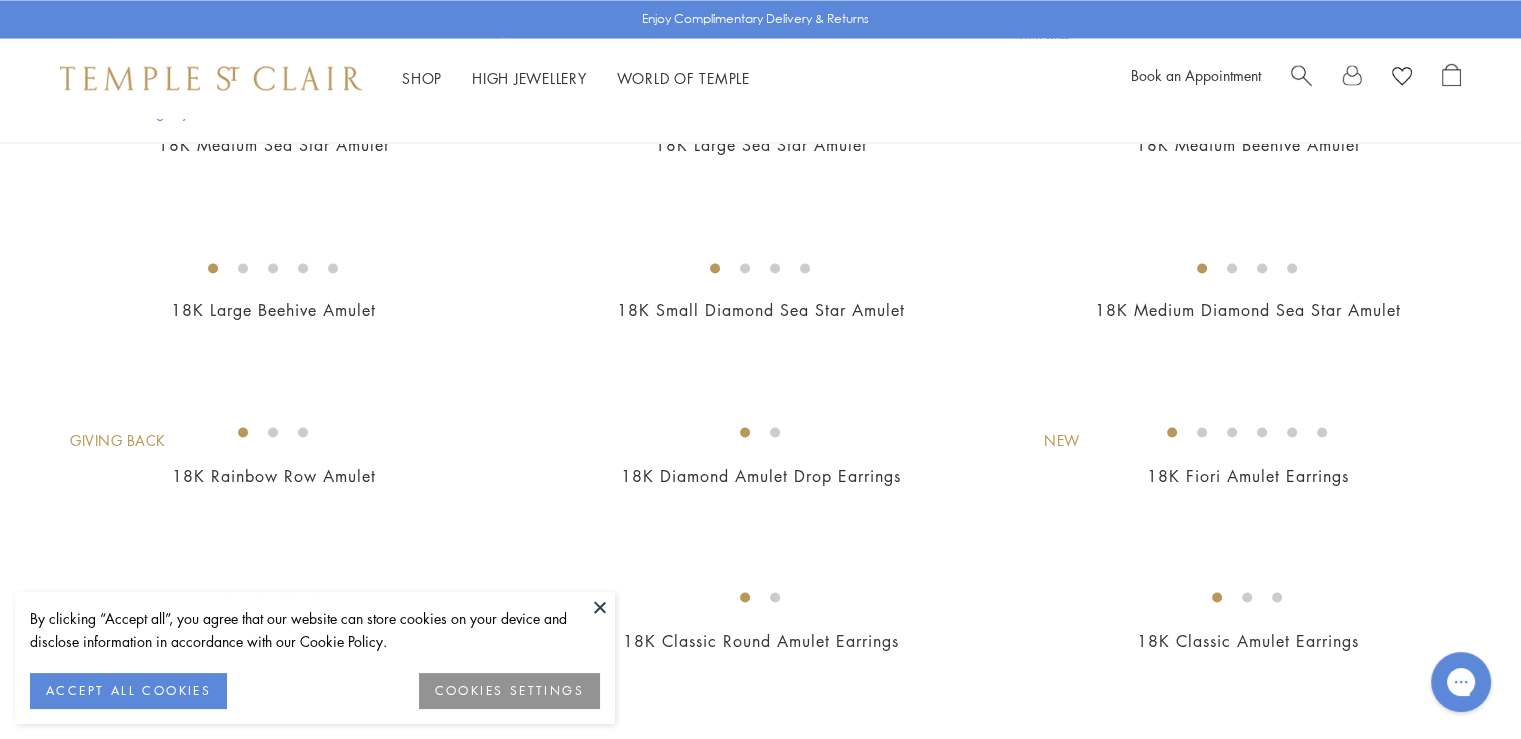 click at bounding box center (0, 0) 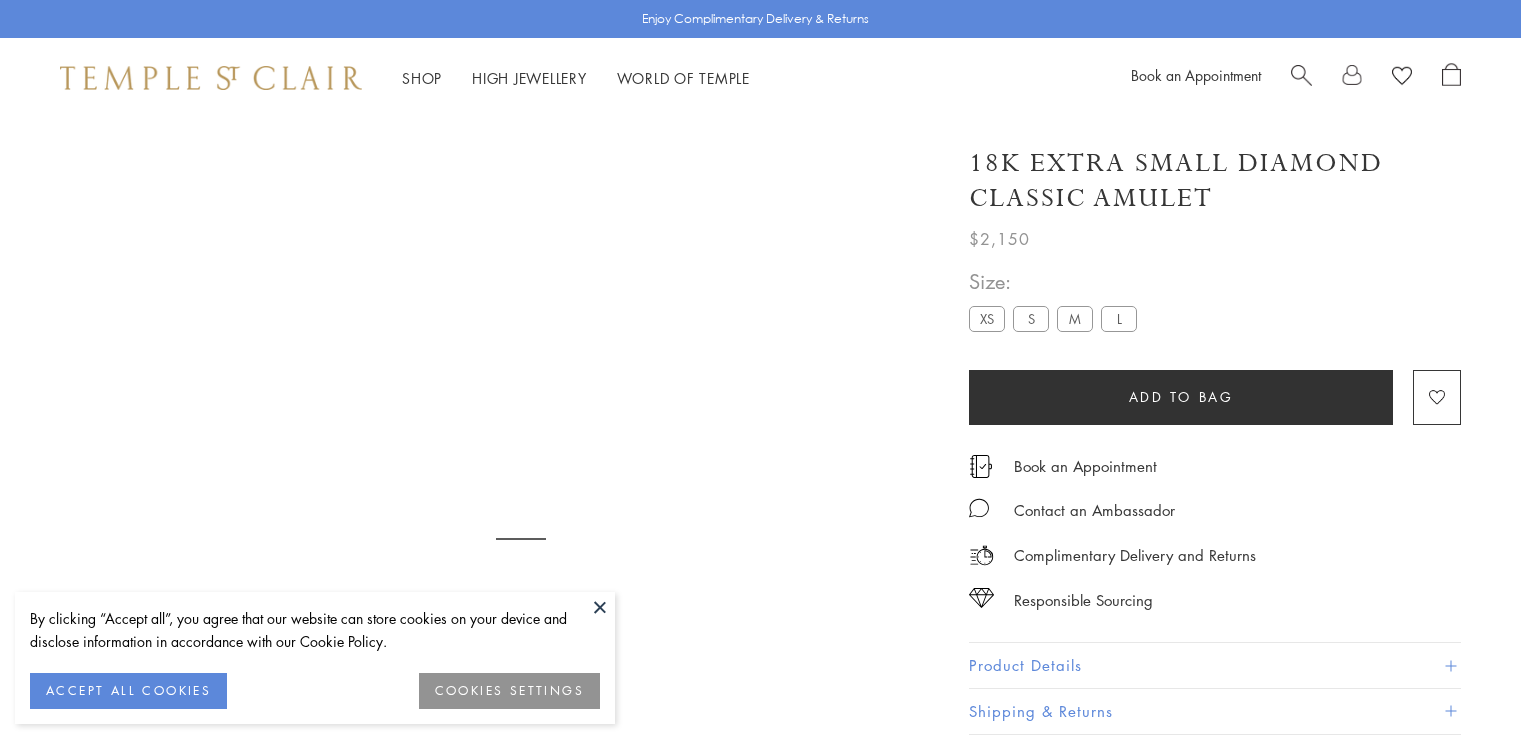 scroll, scrollTop: 0, scrollLeft: 0, axis: both 